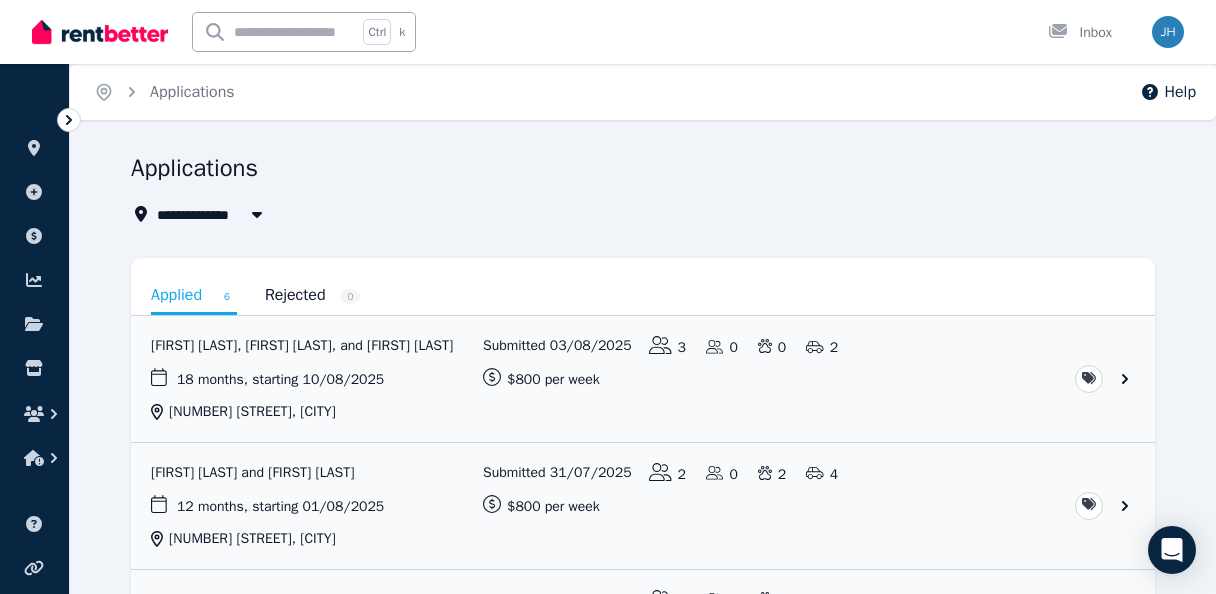 scroll, scrollTop: 0, scrollLeft: 0, axis: both 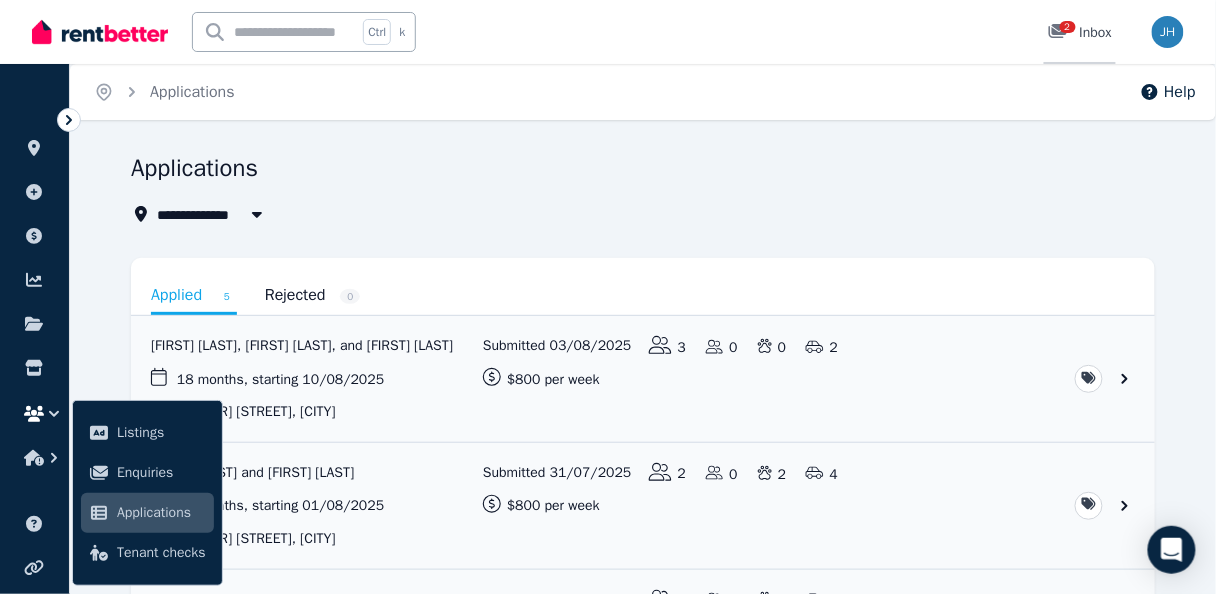 click on "2 Inbox" at bounding box center (1080, 33) 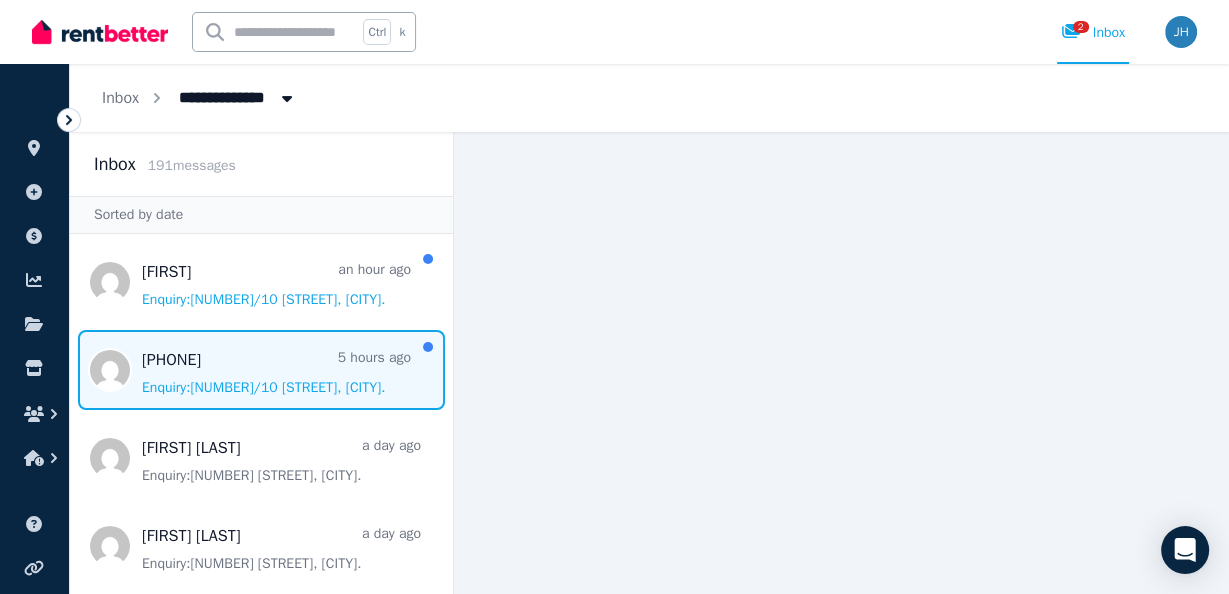click at bounding box center [261, 370] 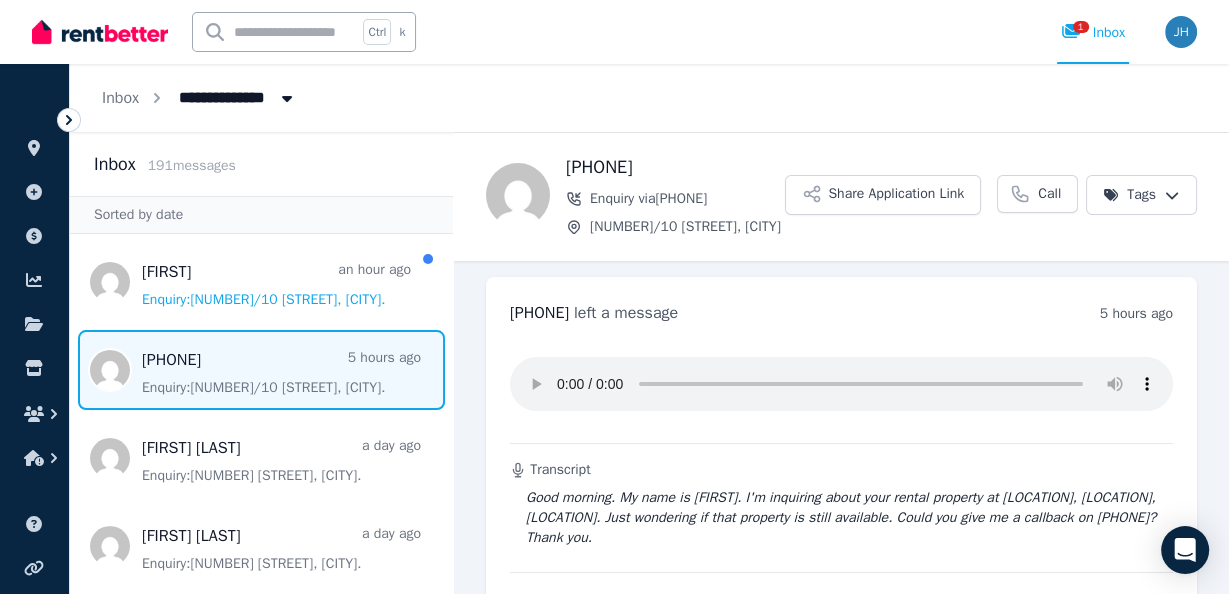 scroll, scrollTop: 0, scrollLeft: 0, axis: both 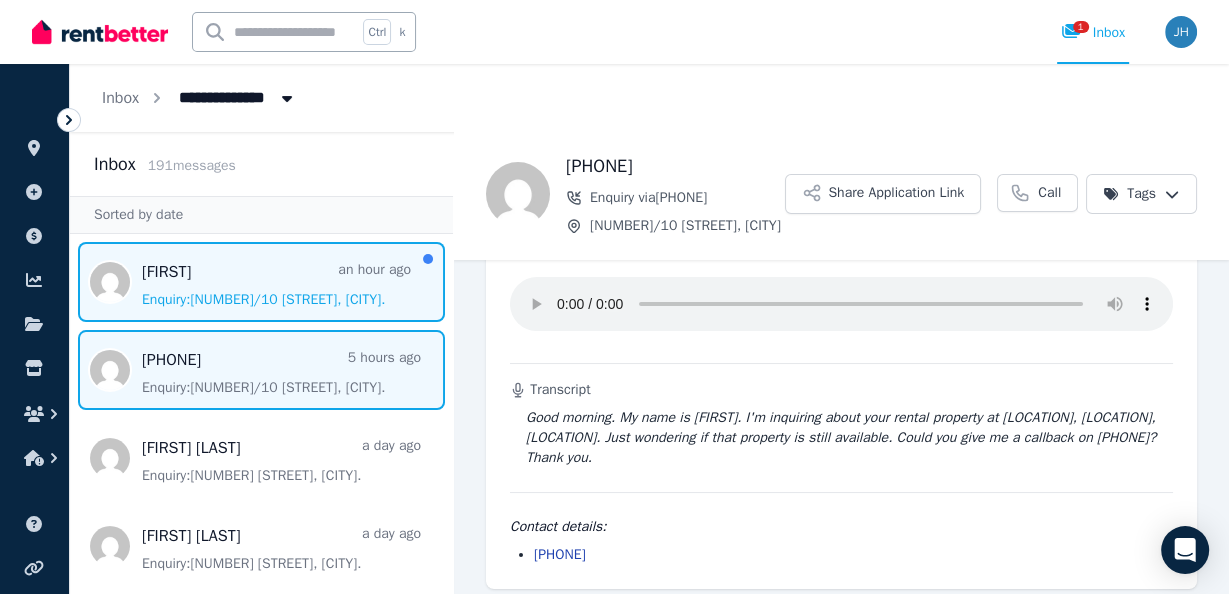 click at bounding box center [261, 282] 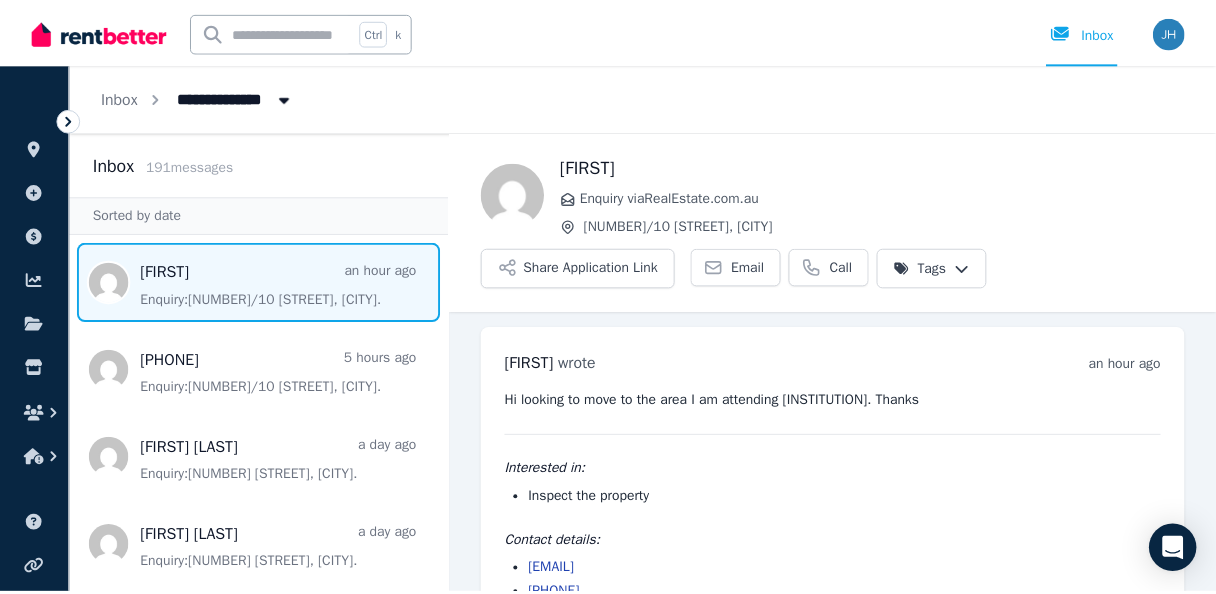 scroll, scrollTop: 0, scrollLeft: 0, axis: both 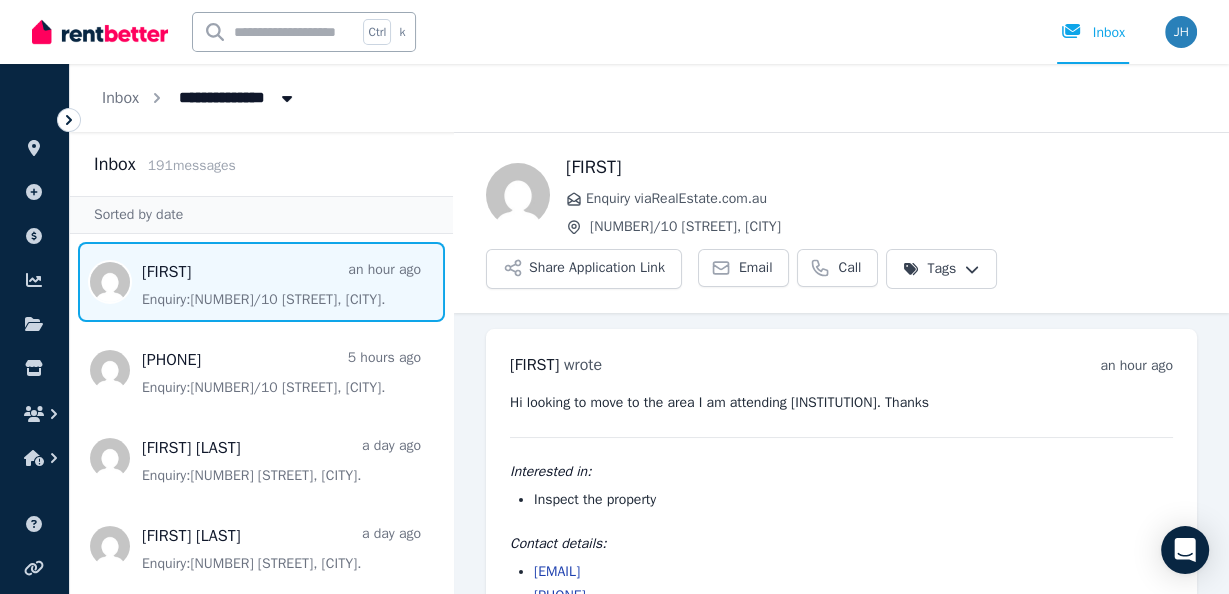 click 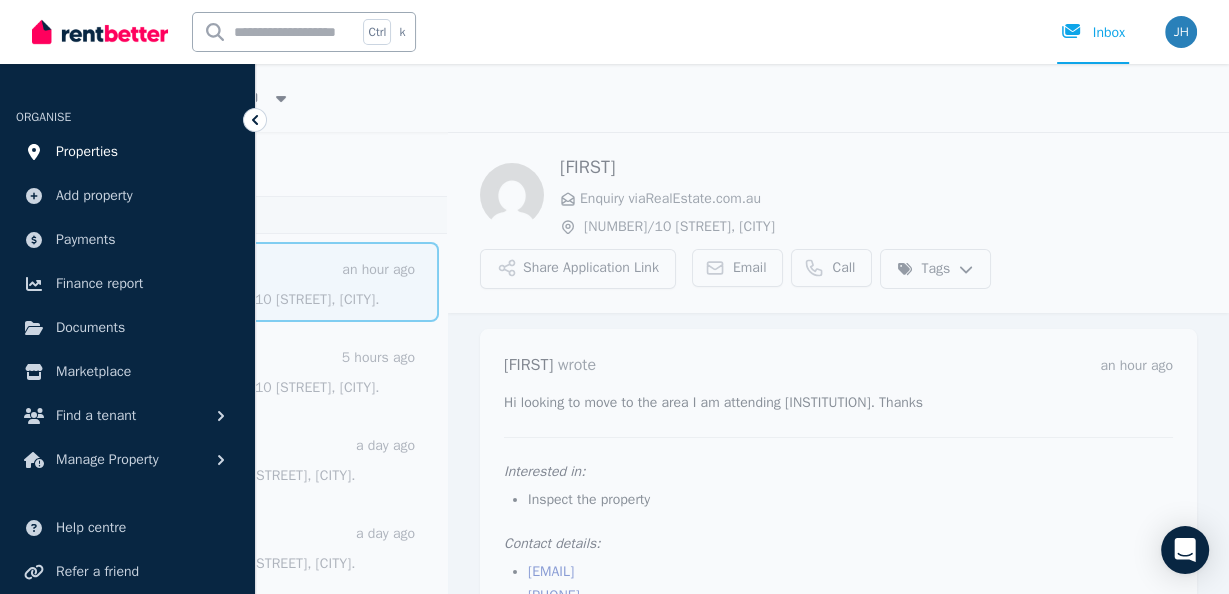 click on "Properties" at bounding box center (87, 152) 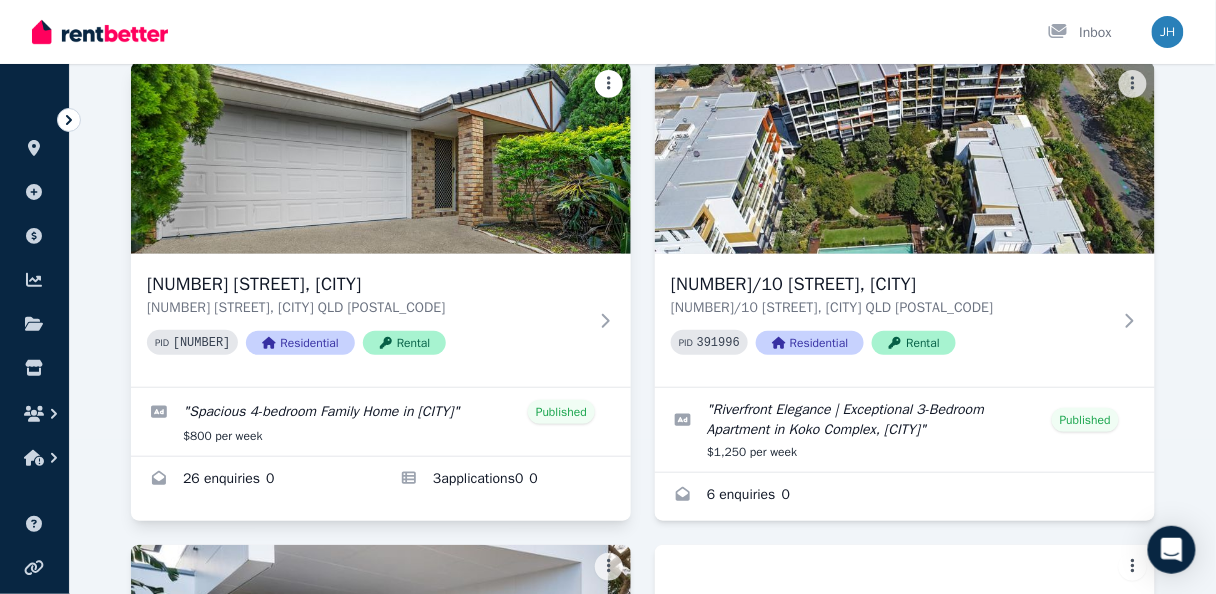 scroll, scrollTop: 160, scrollLeft: 0, axis: vertical 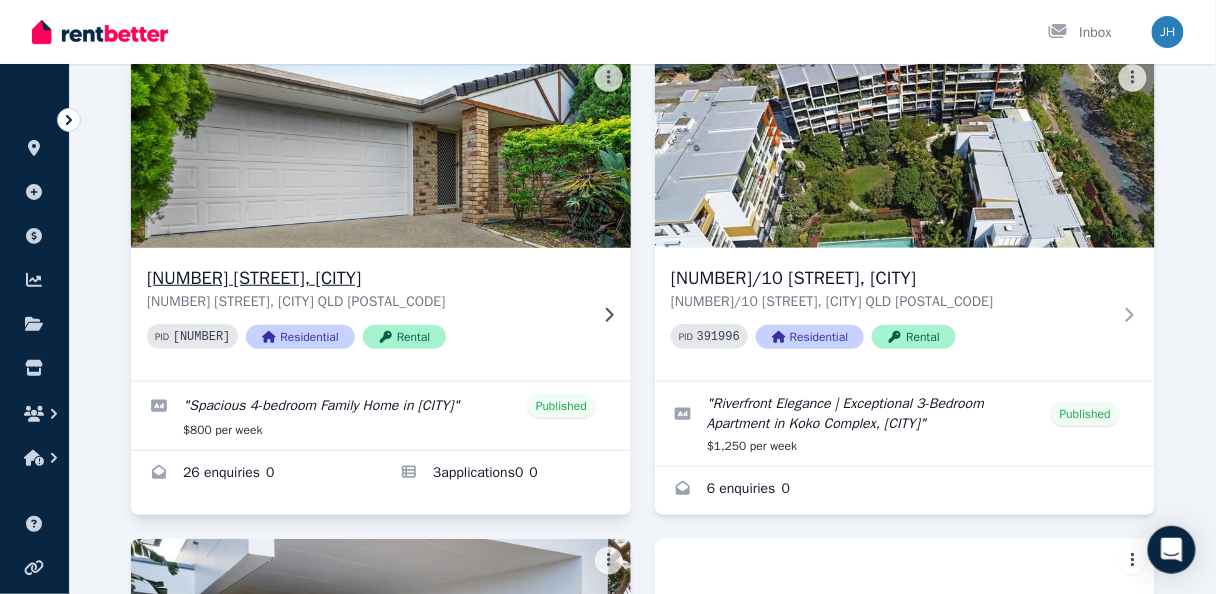 click at bounding box center [381, 152] 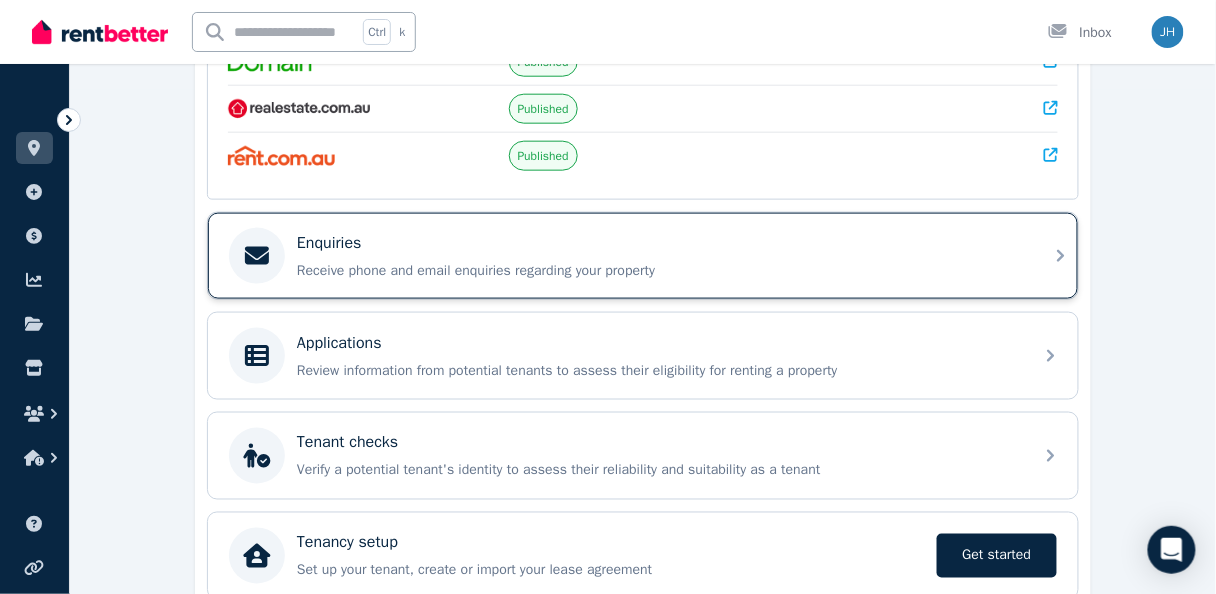 scroll, scrollTop: 506, scrollLeft: 0, axis: vertical 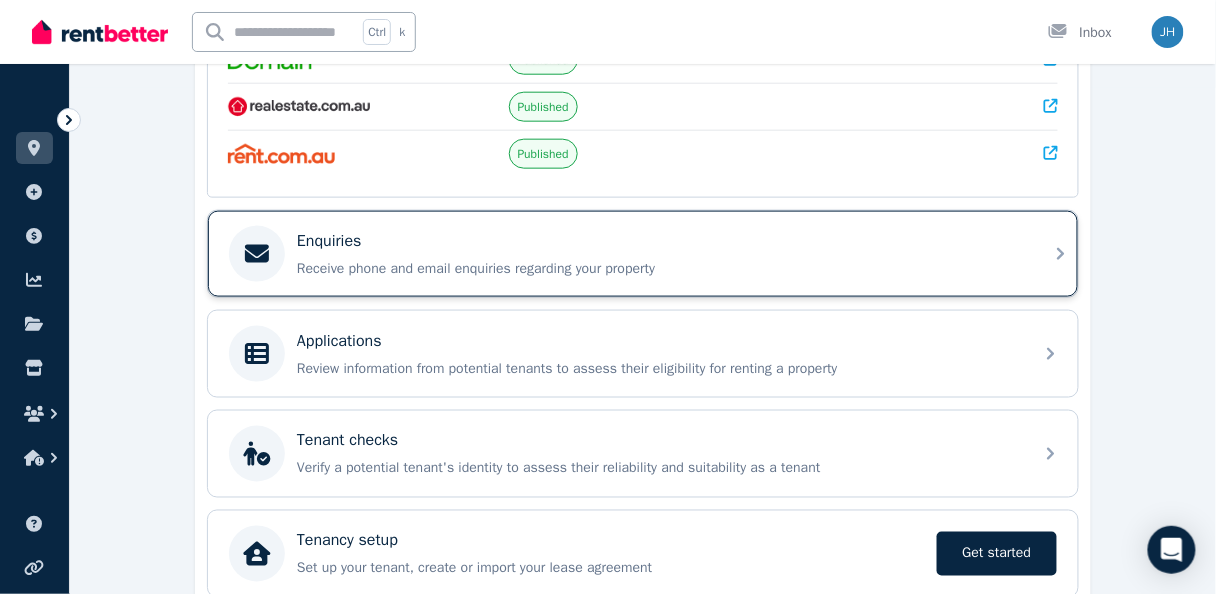 click on "Enquiries" at bounding box center [659, 241] 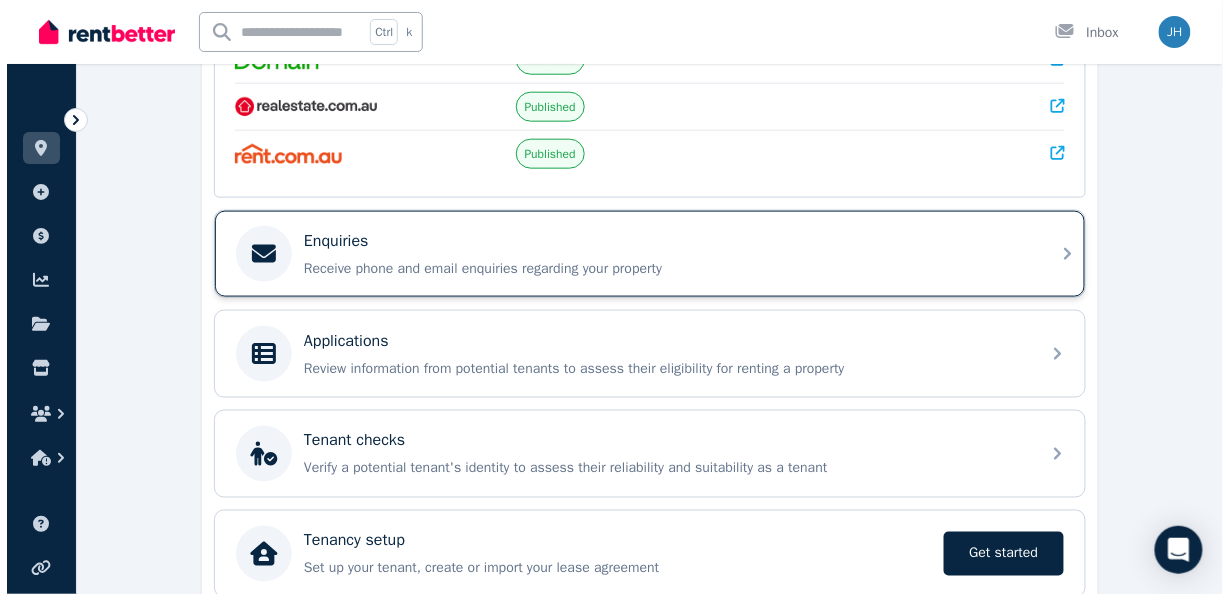 scroll, scrollTop: 0, scrollLeft: 0, axis: both 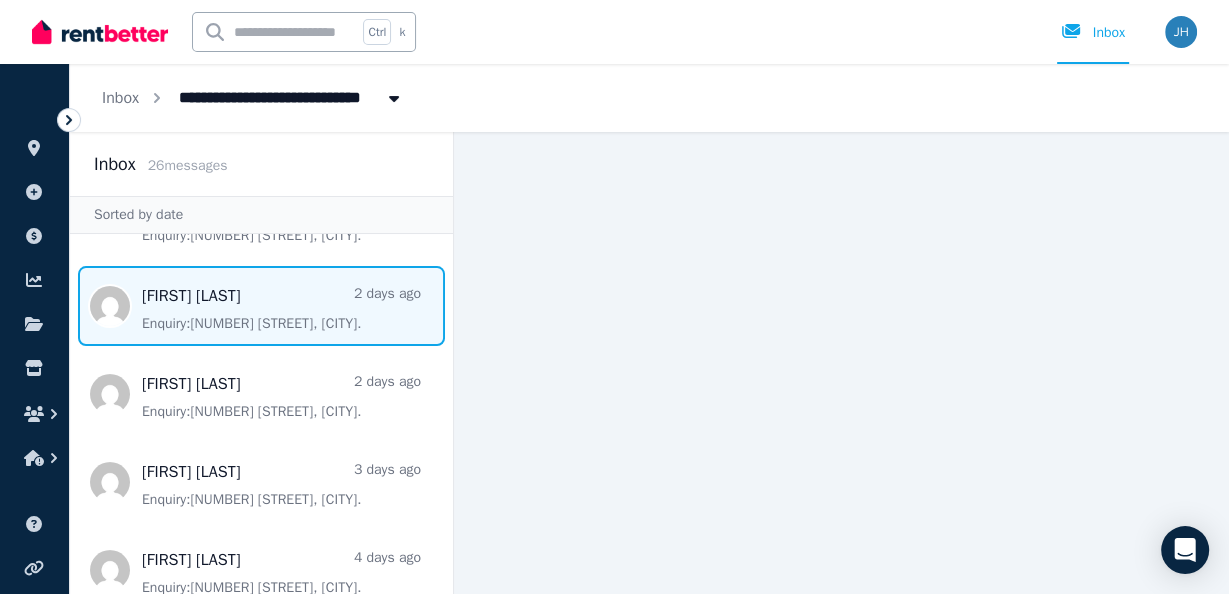 click at bounding box center (261, 306) 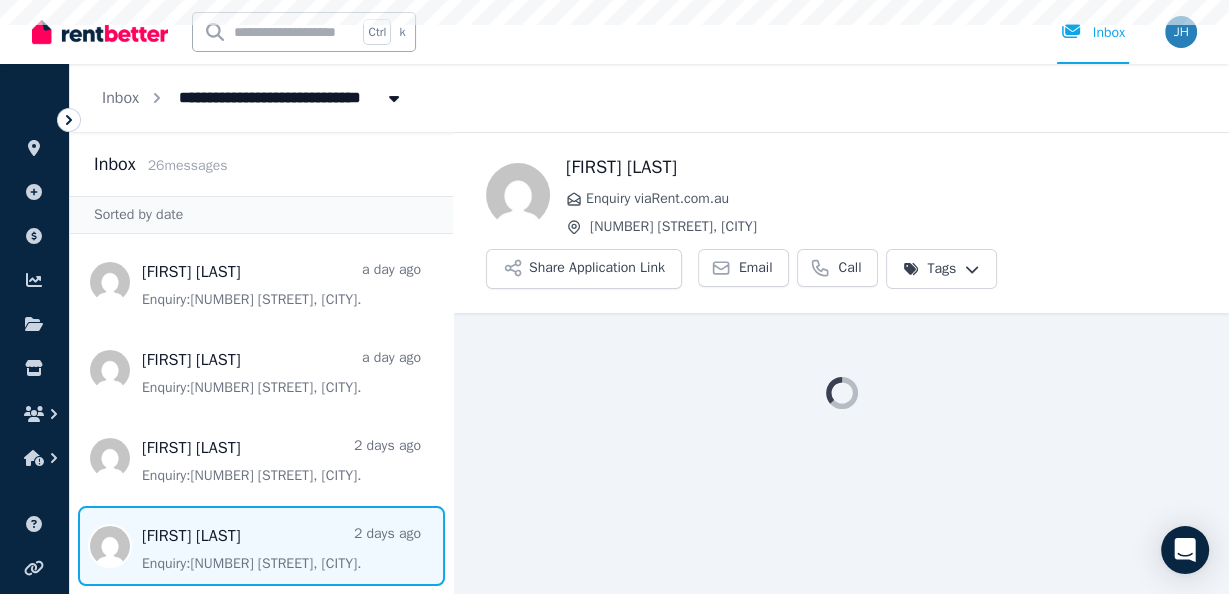 scroll, scrollTop: 0, scrollLeft: 0, axis: both 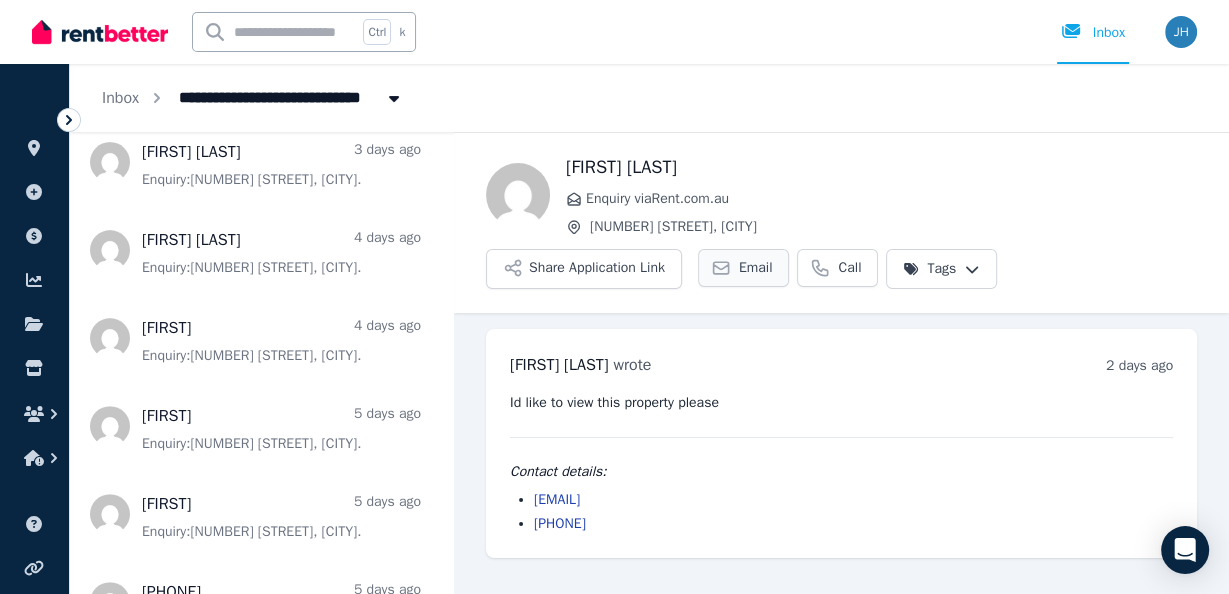 click on "Email" at bounding box center [756, 268] 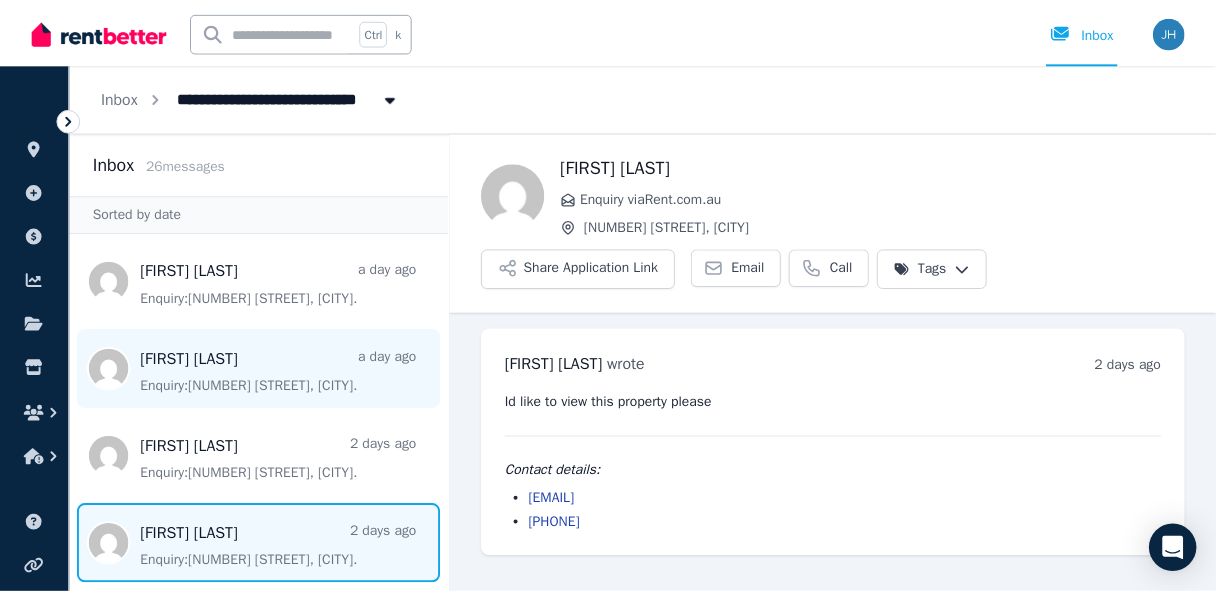 scroll, scrollTop: 0, scrollLeft: 0, axis: both 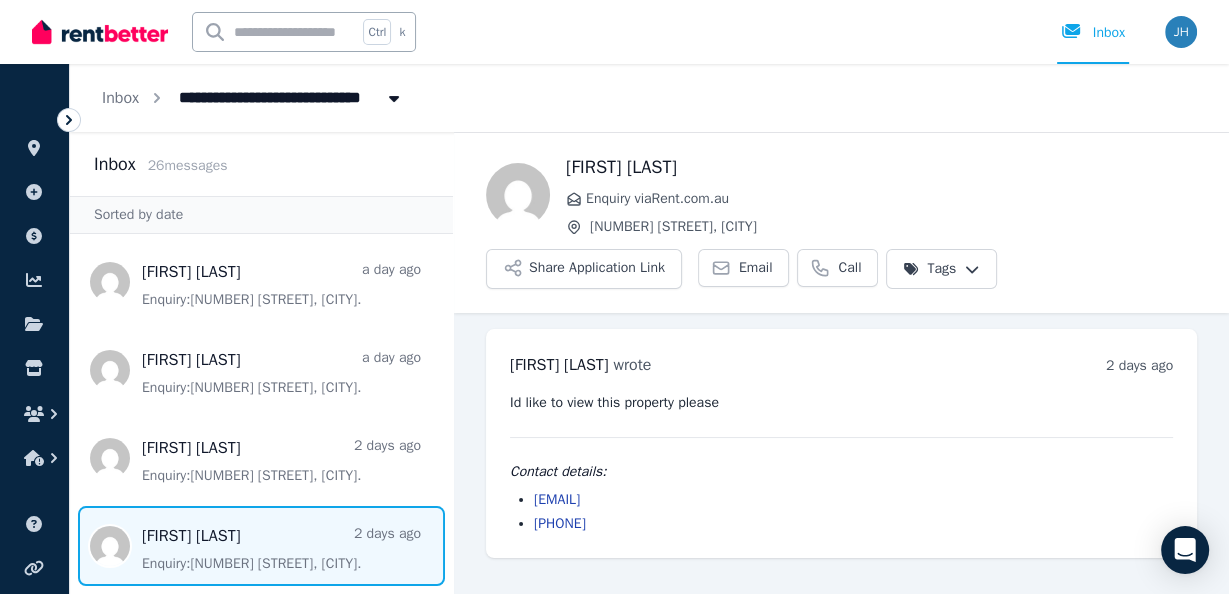 click 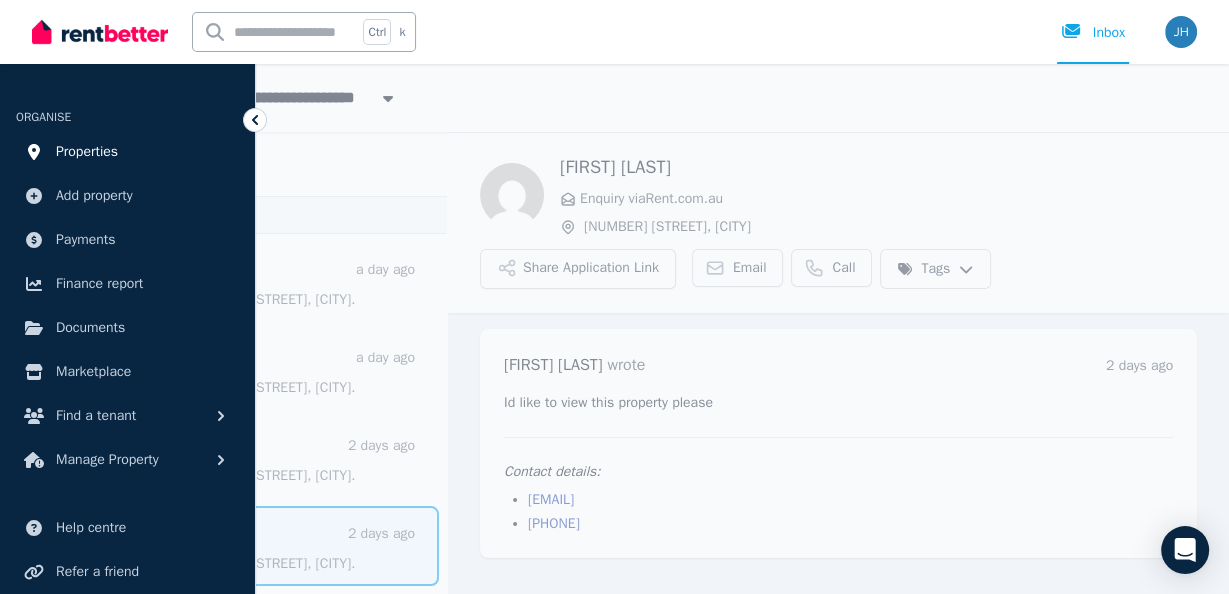 click on "Properties" at bounding box center [87, 152] 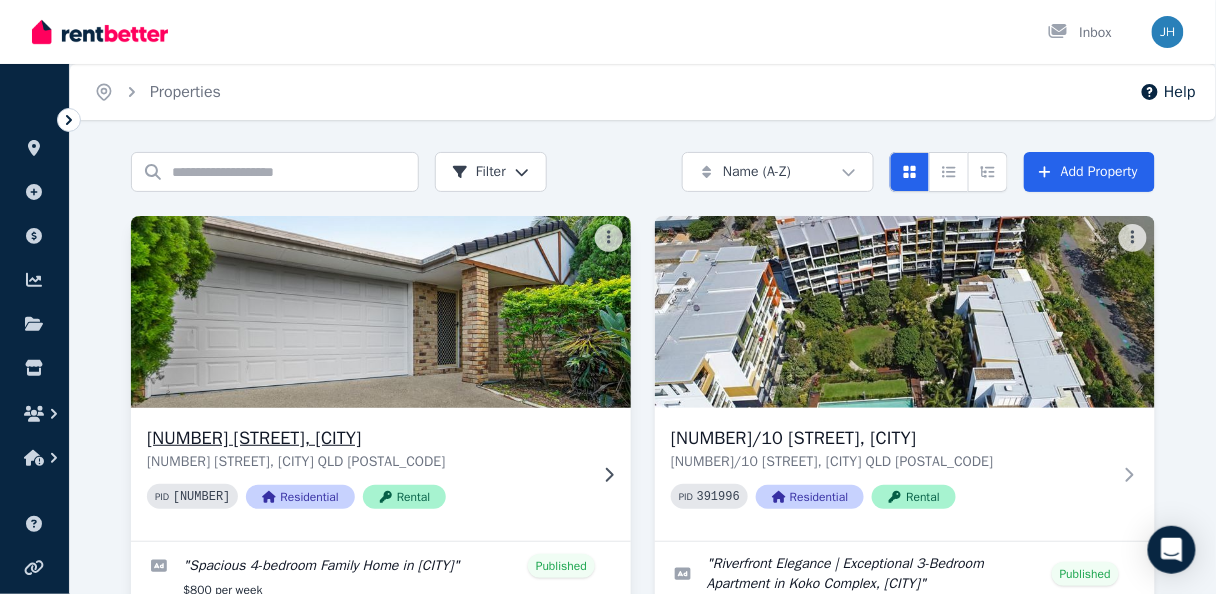 click at bounding box center [381, 312] 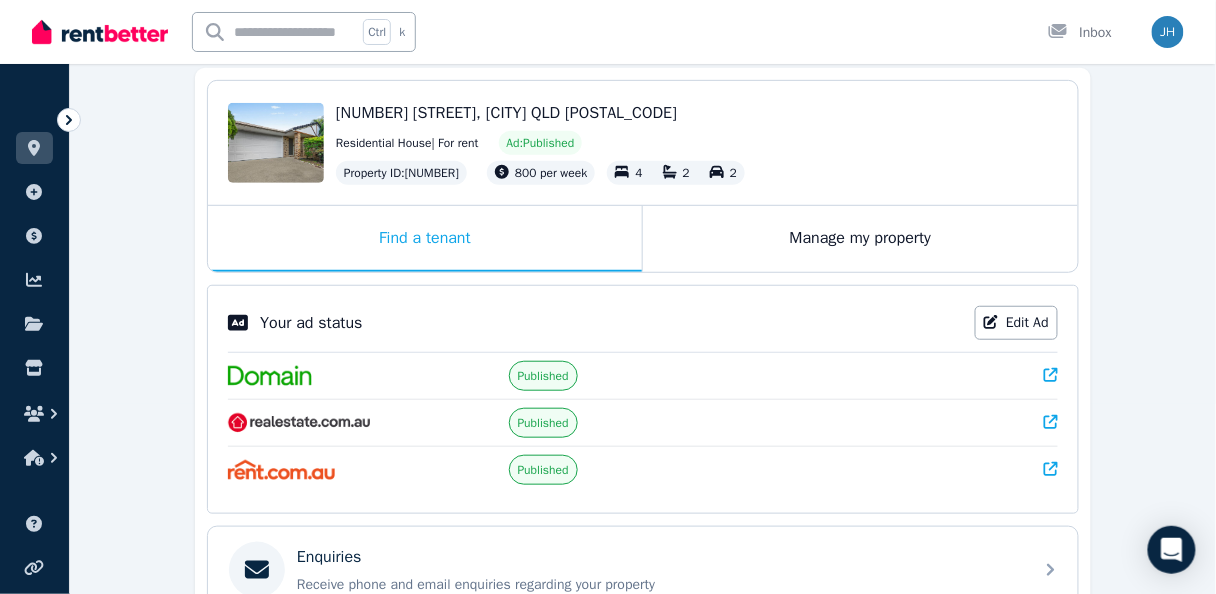 scroll, scrollTop: 186, scrollLeft: 0, axis: vertical 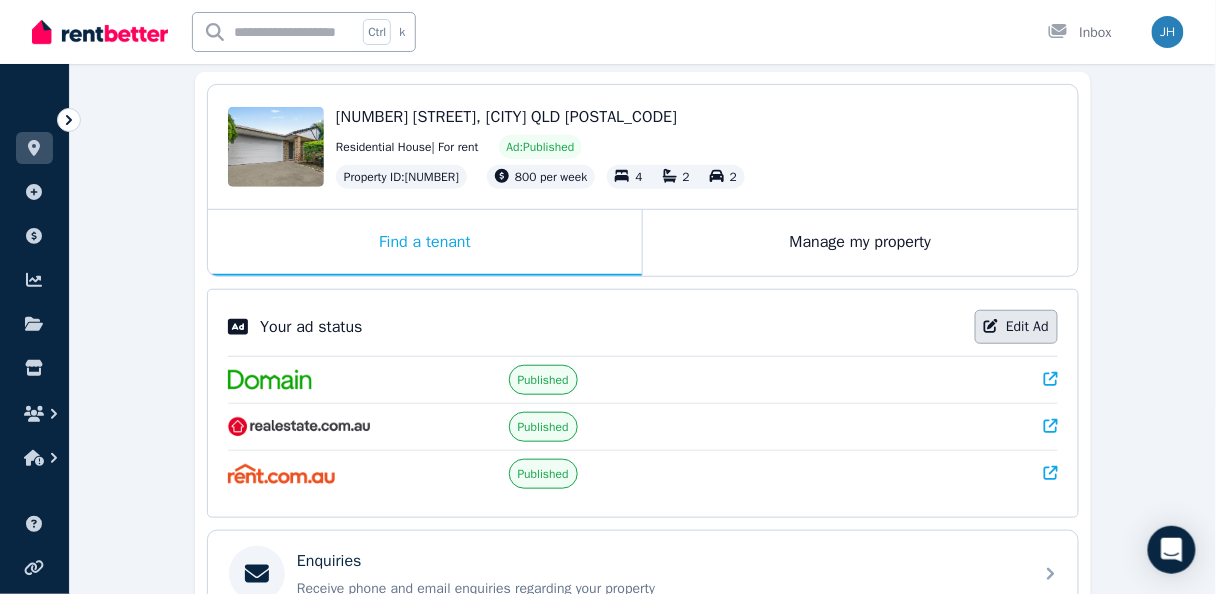click on "Edit Ad" at bounding box center [1016, 327] 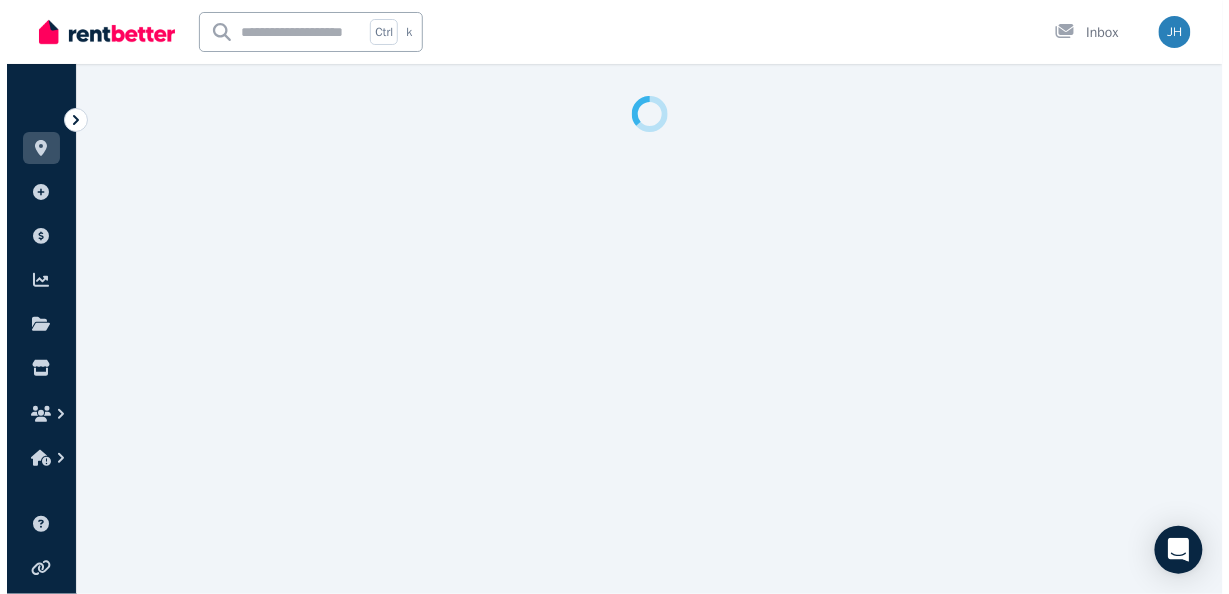 scroll, scrollTop: 0, scrollLeft: 0, axis: both 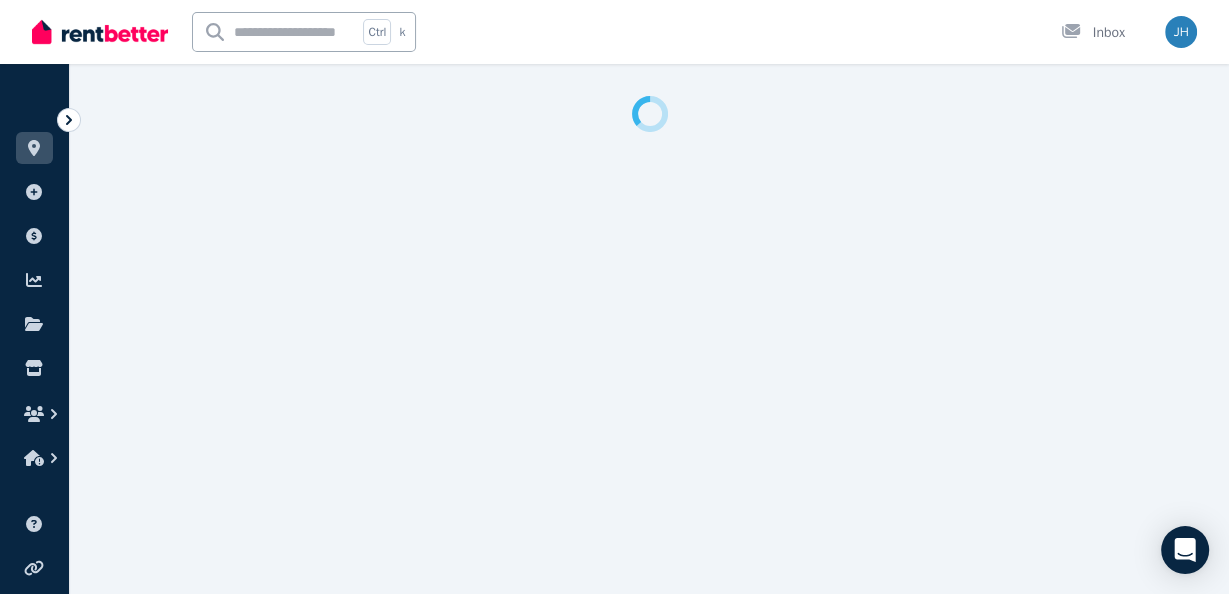 select on "**********" 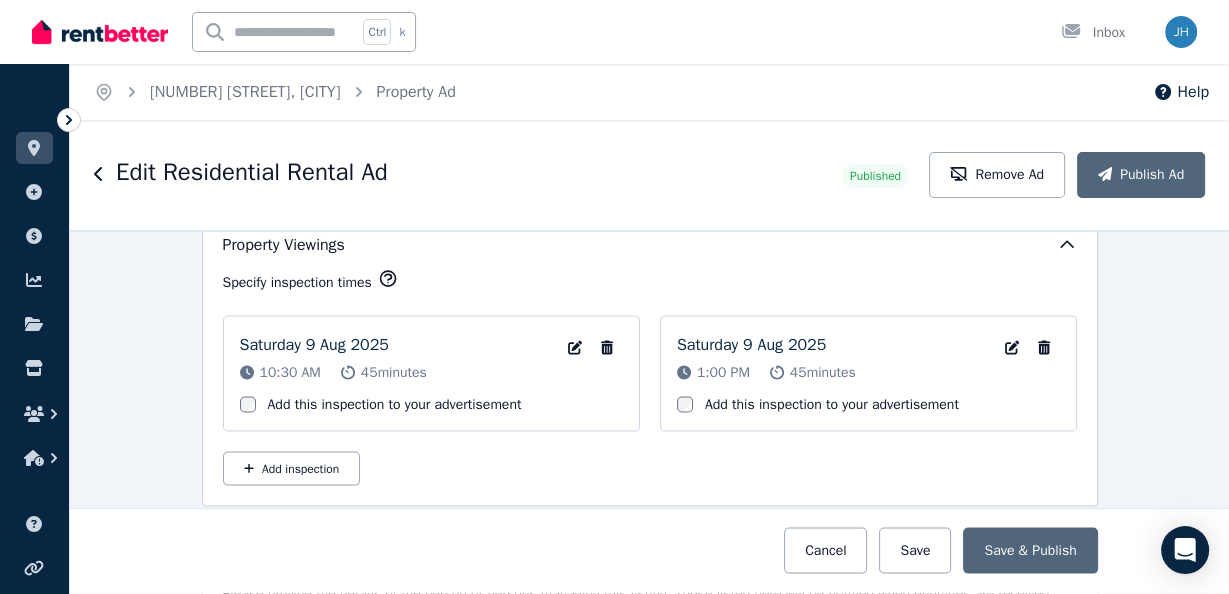 scroll, scrollTop: 3370, scrollLeft: 0, axis: vertical 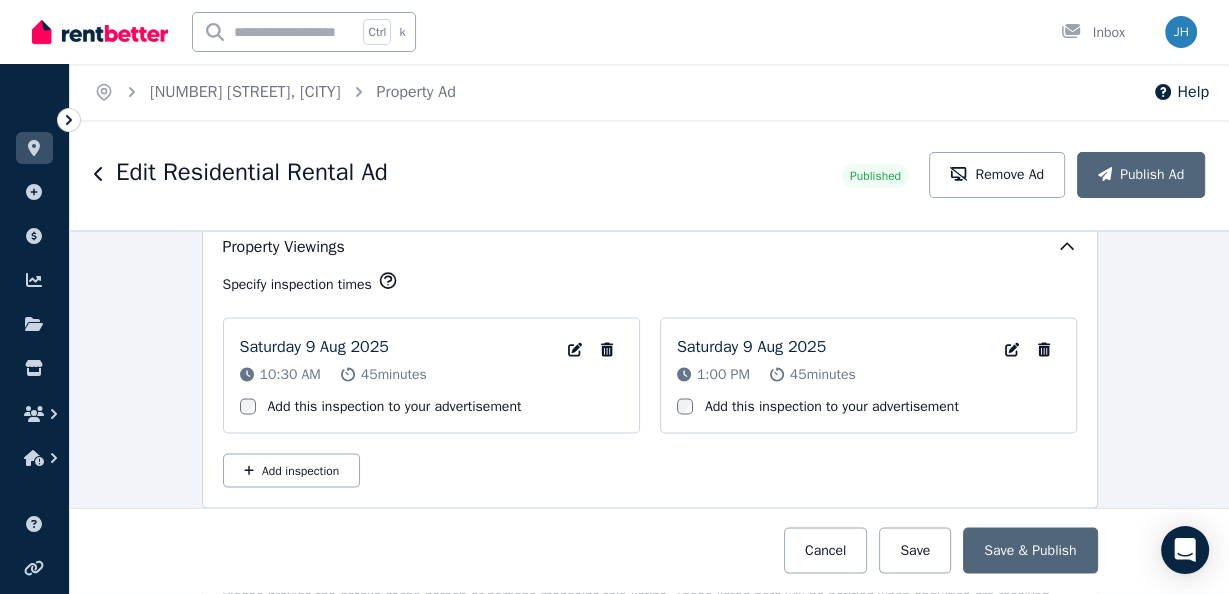 click 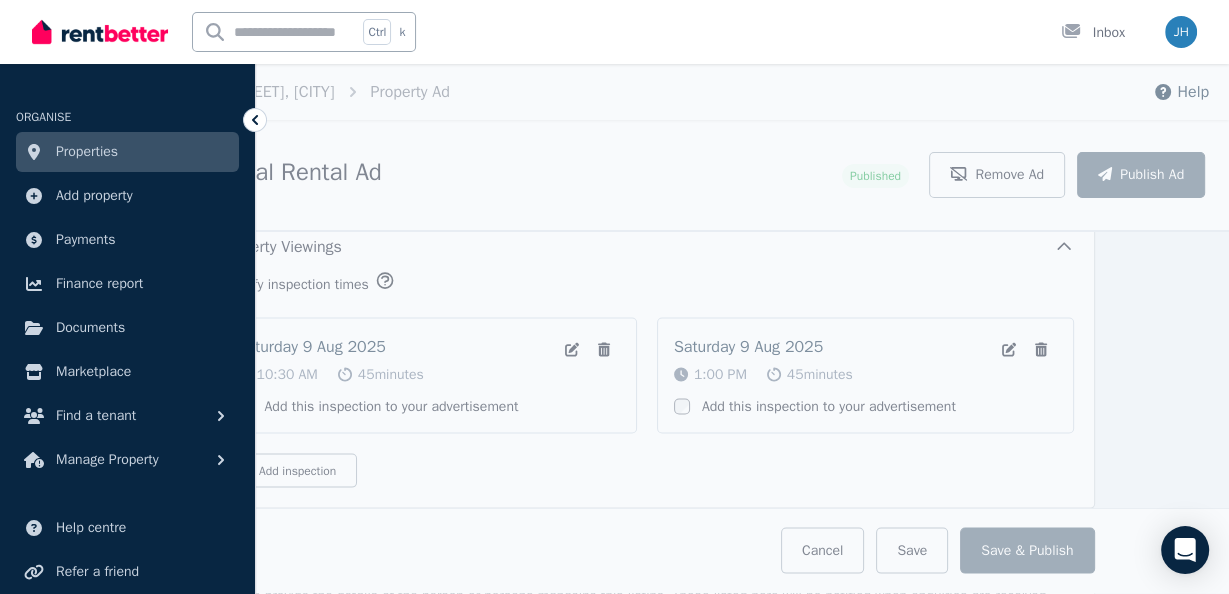 click on "Edit Residential Rental Ad Published Remove Ad Publish Ad" at bounding box center [646, 175] 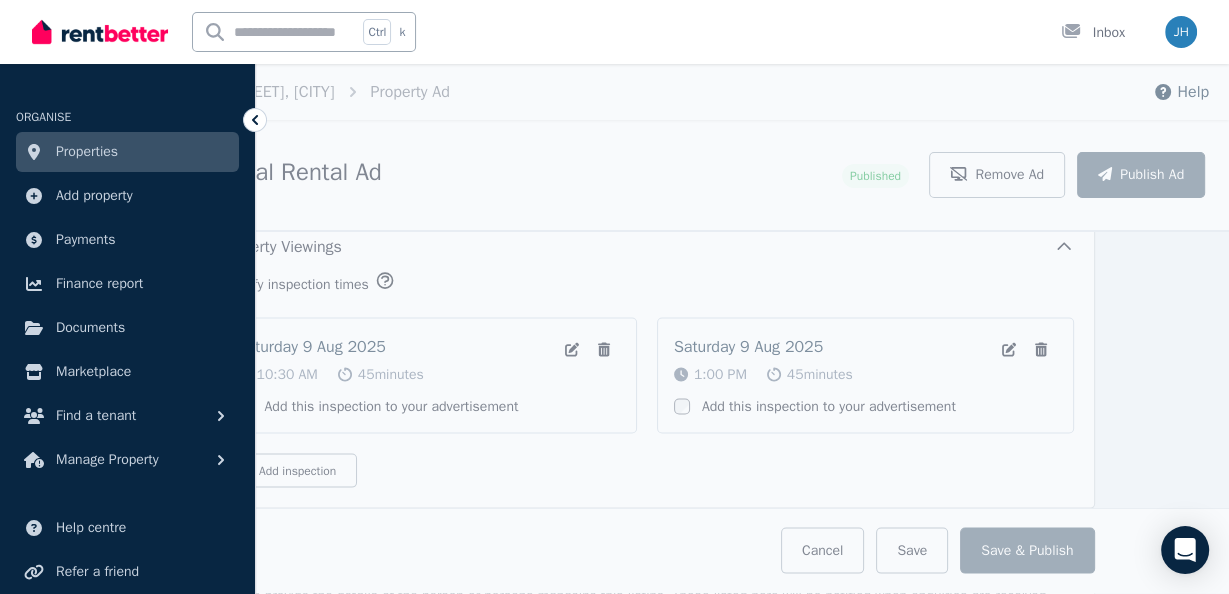 click 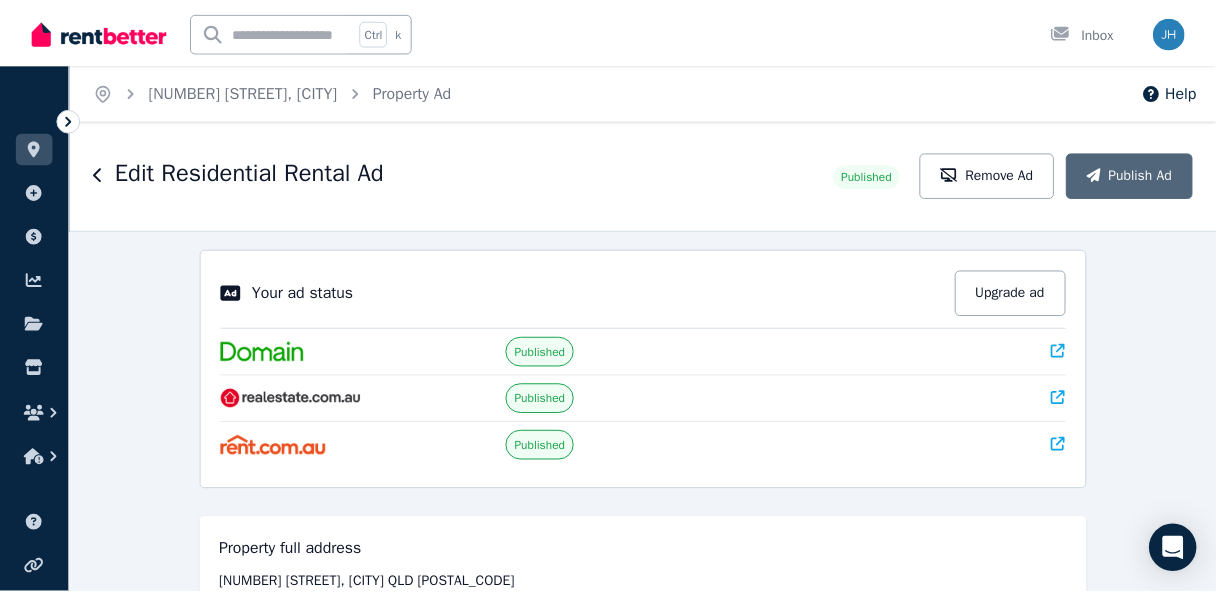 scroll, scrollTop: 0, scrollLeft: 0, axis: both 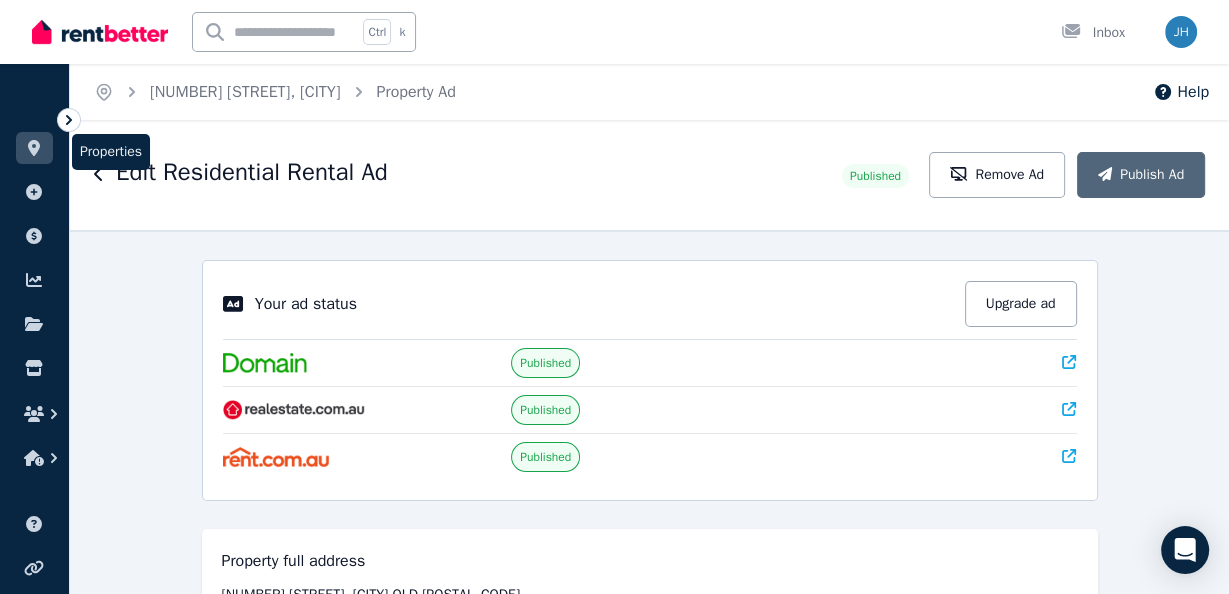click 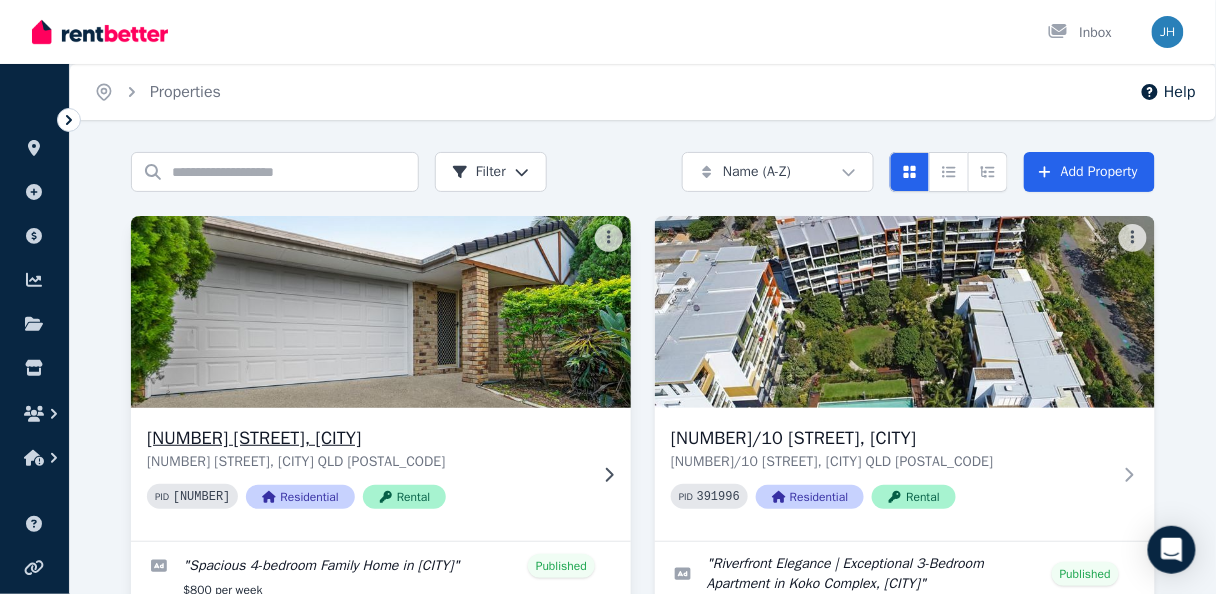 click at bounding box center [381, 312] 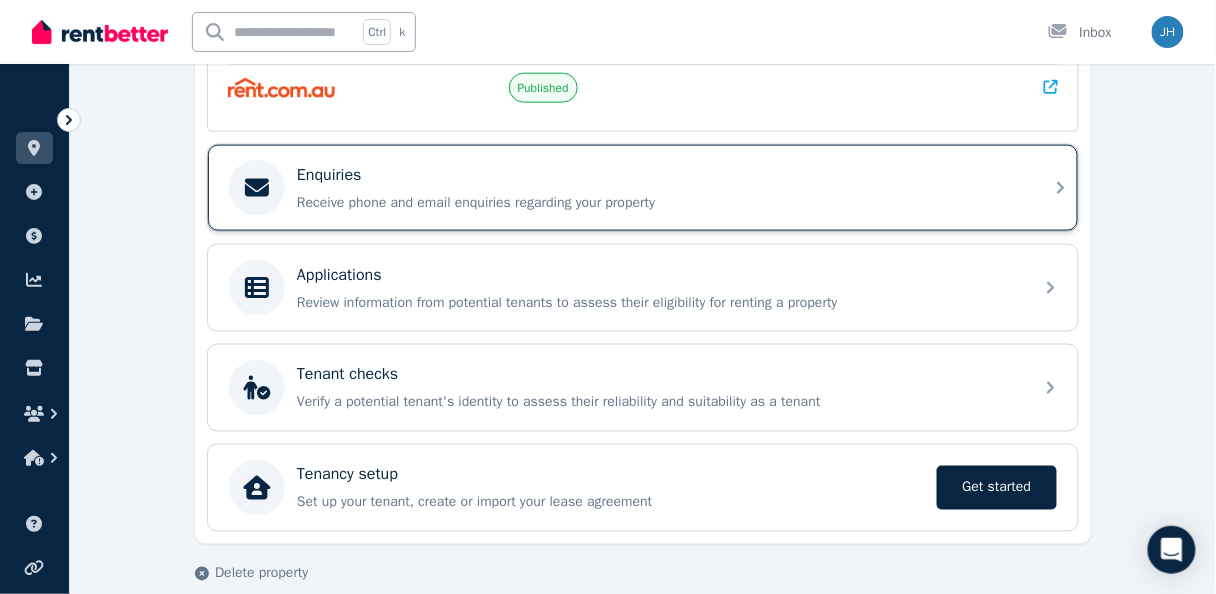 scroll, scrollTop: 586, scrollLeft: 0, axis: vertical 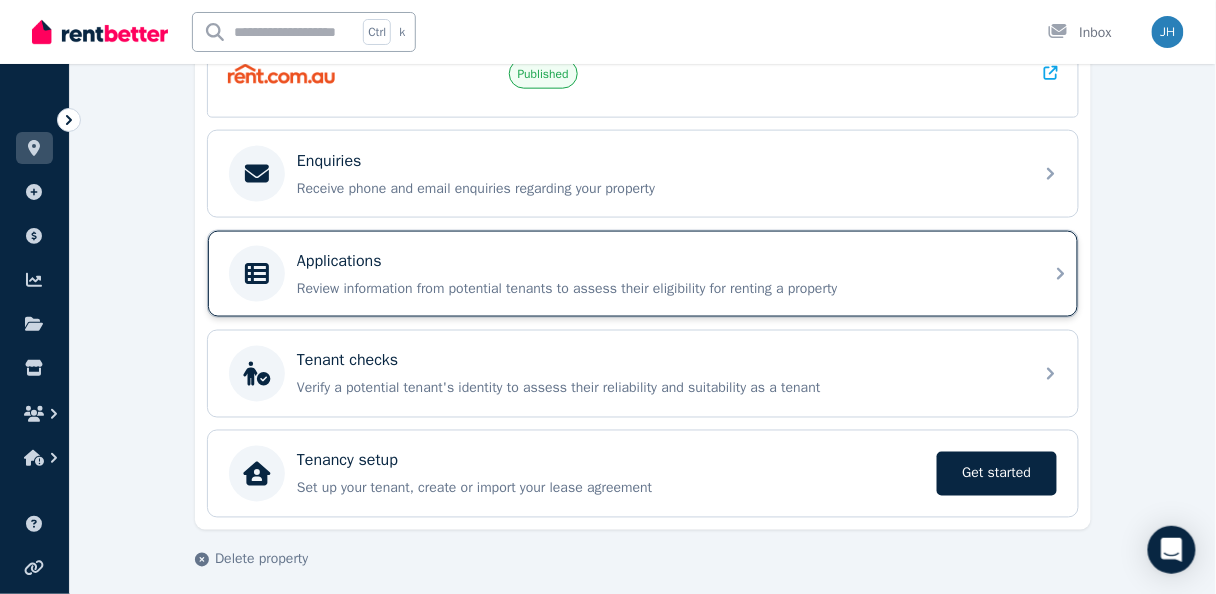 click on "Applications" at bounding box center (659, 261) 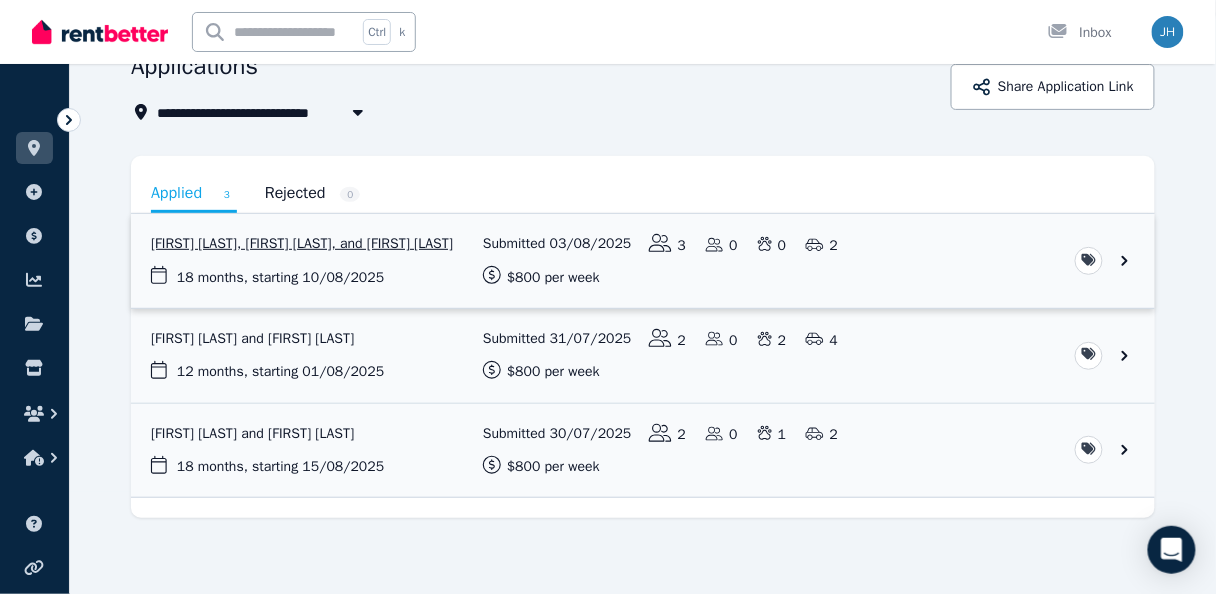 scroll, scrollTop: 103, scrollLeft: 0, axis: vertical 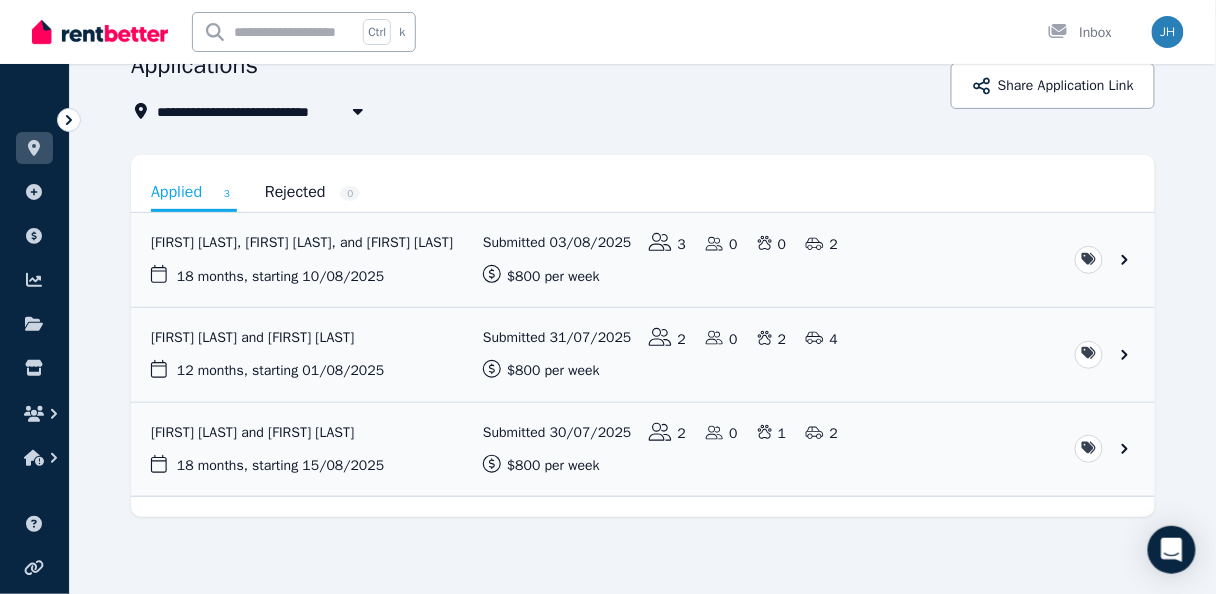 click 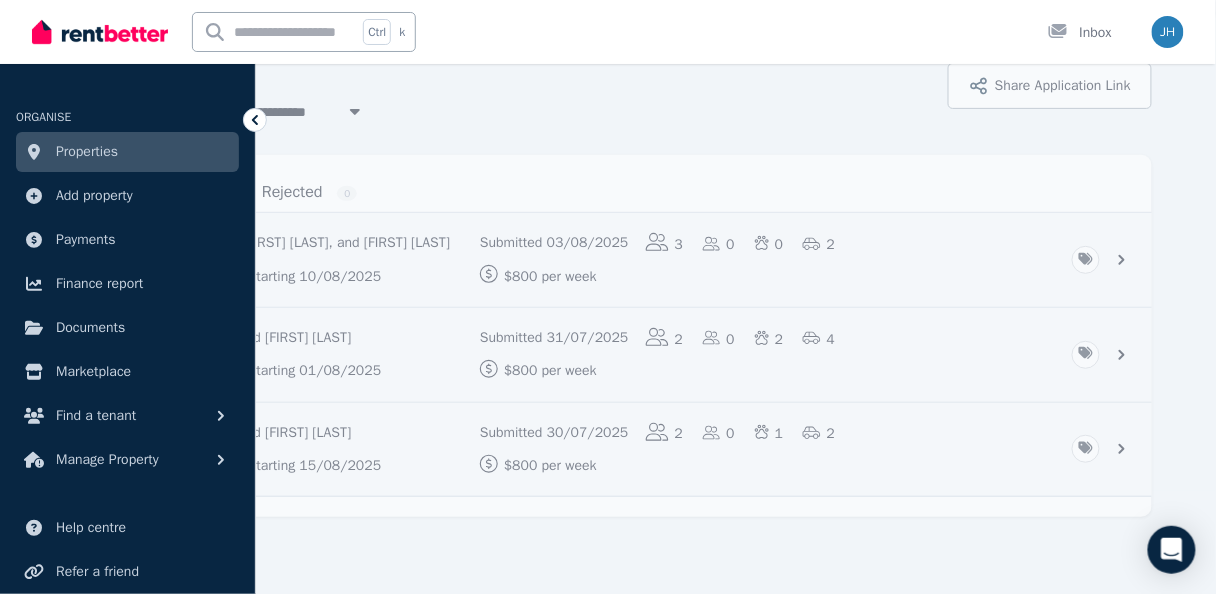 click on "Properties" at bounding box center [127, 152] 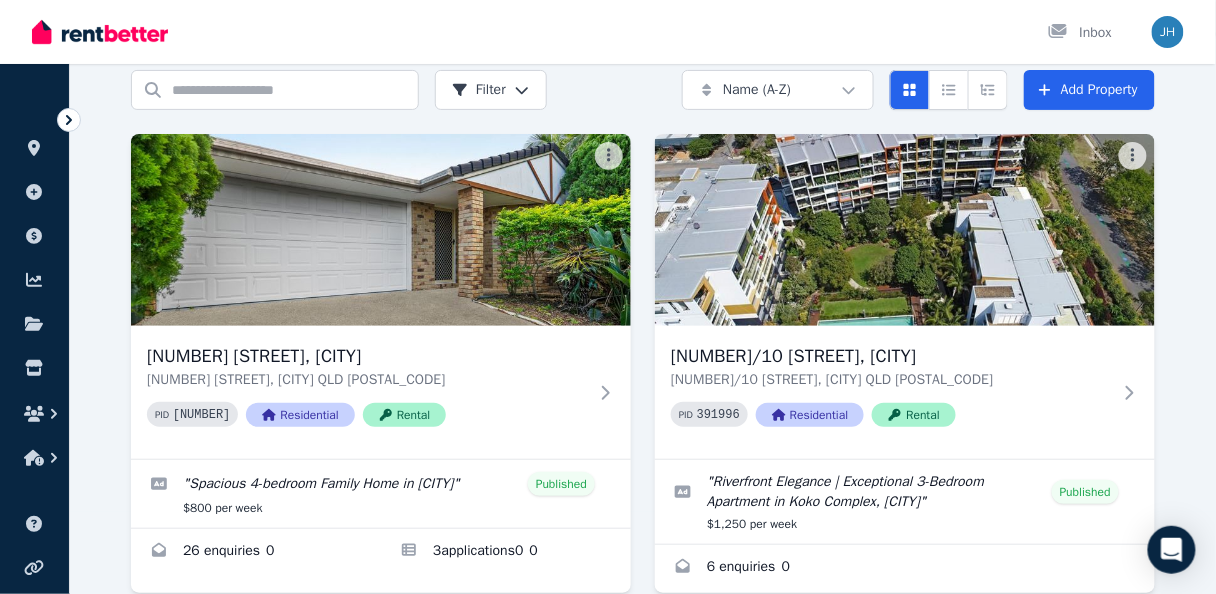 scroll, scrollTop: 80, scrollLeft: 0, axis: vertical 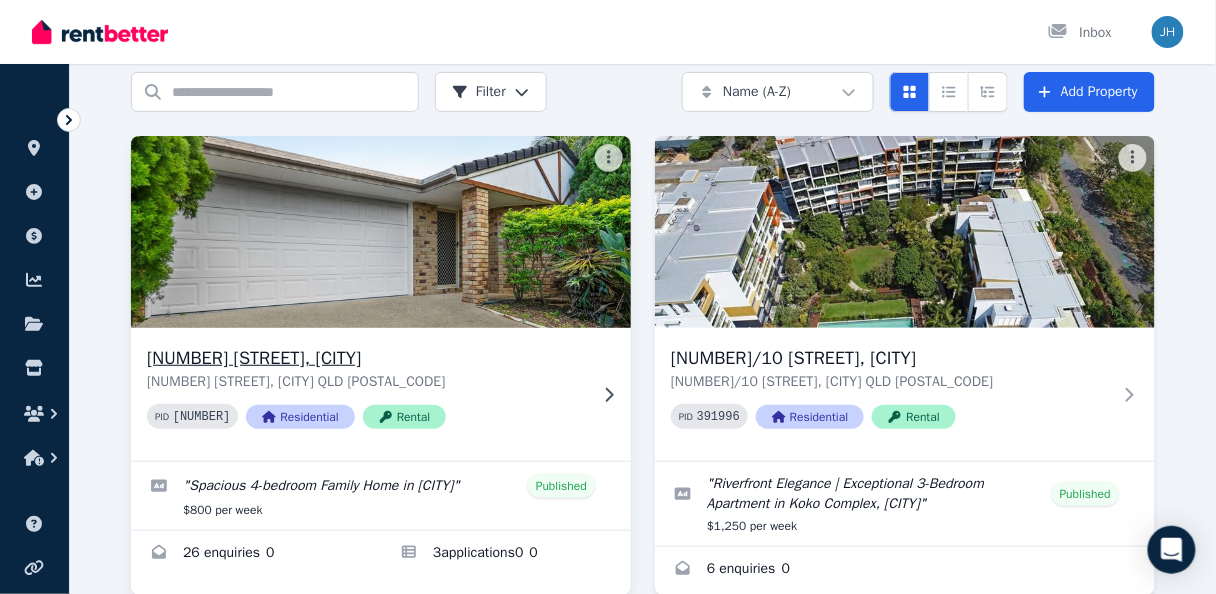 click at bounding box center (381, 232) 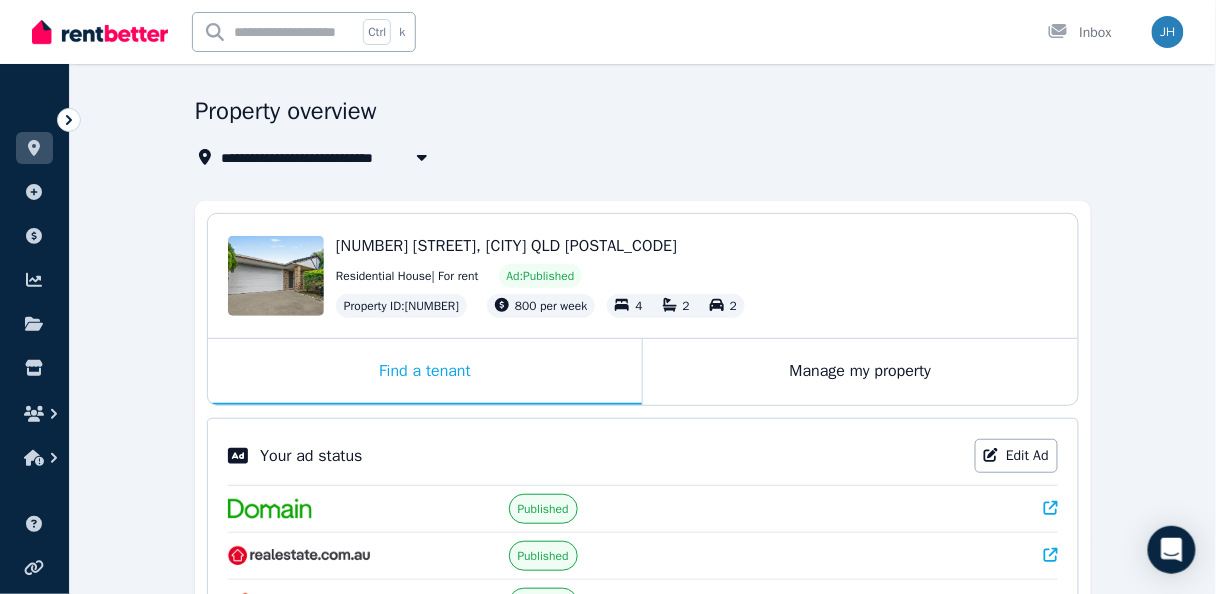 scroll, scrollTop: 26, scrollLeft: 0, axis: vertical 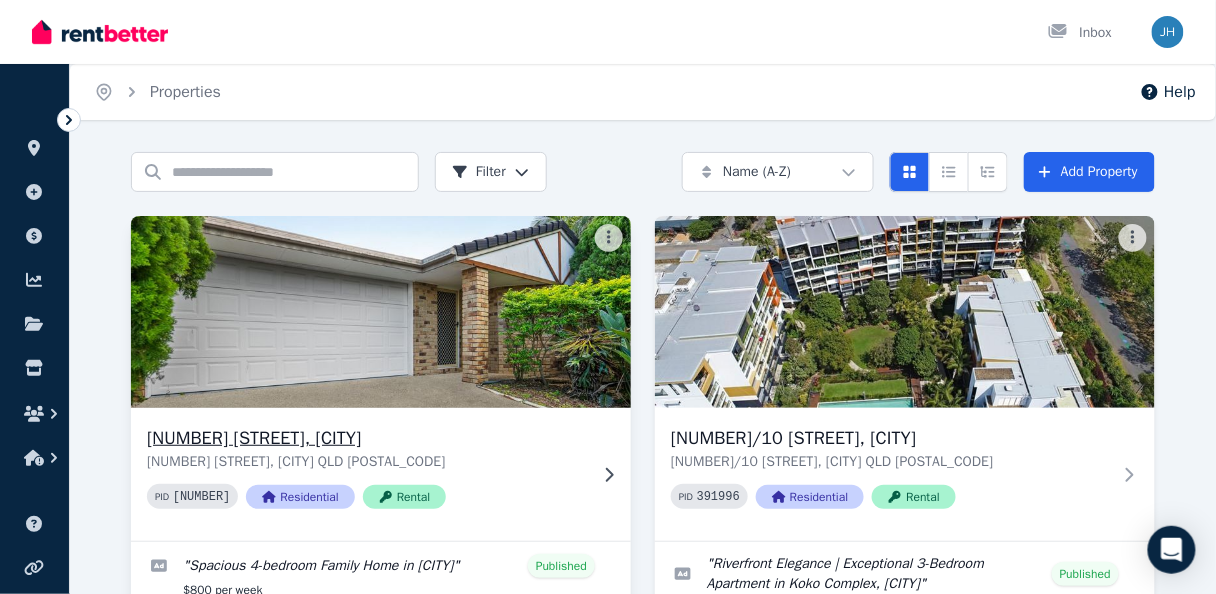 click at bounding box center (381, 312) 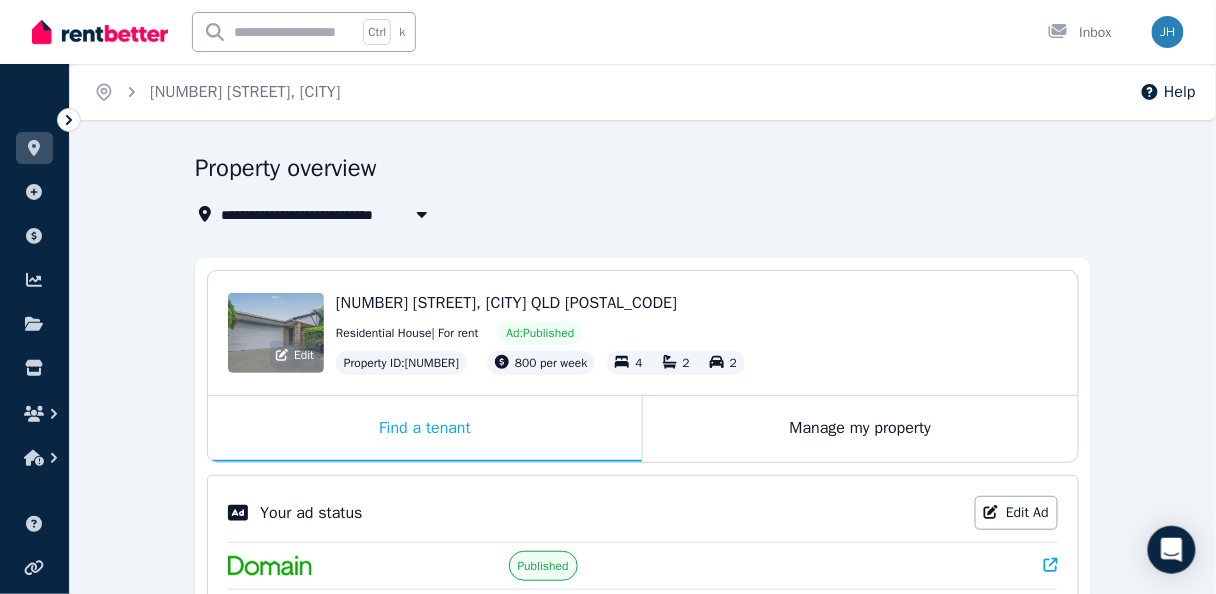 click on "Edit" at bounding box center (276, 333) 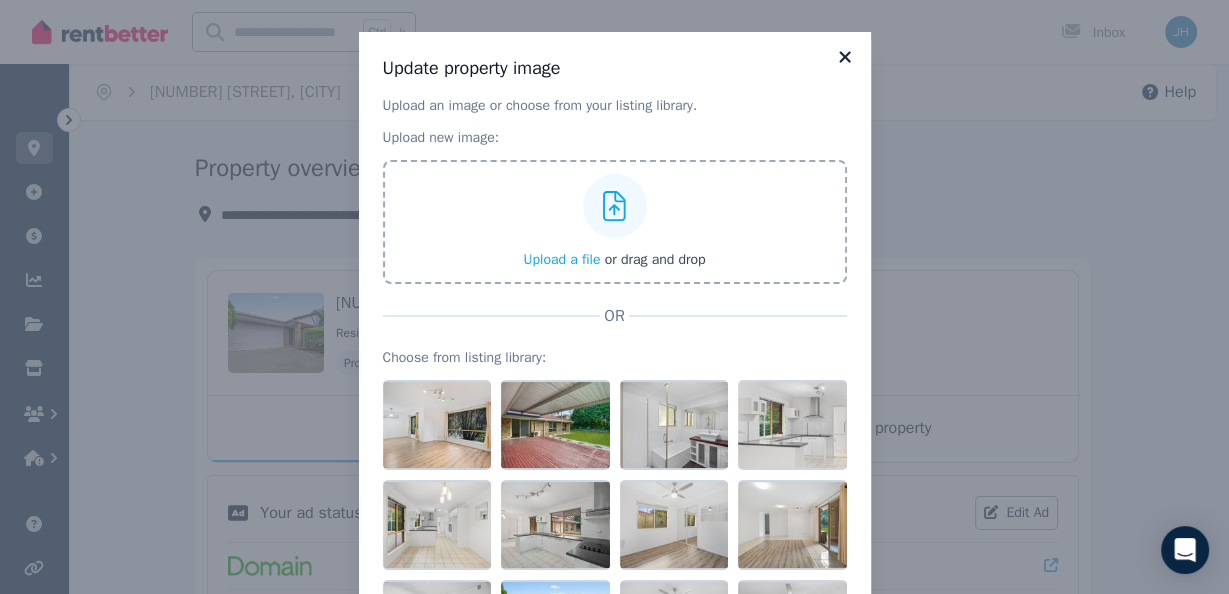 click 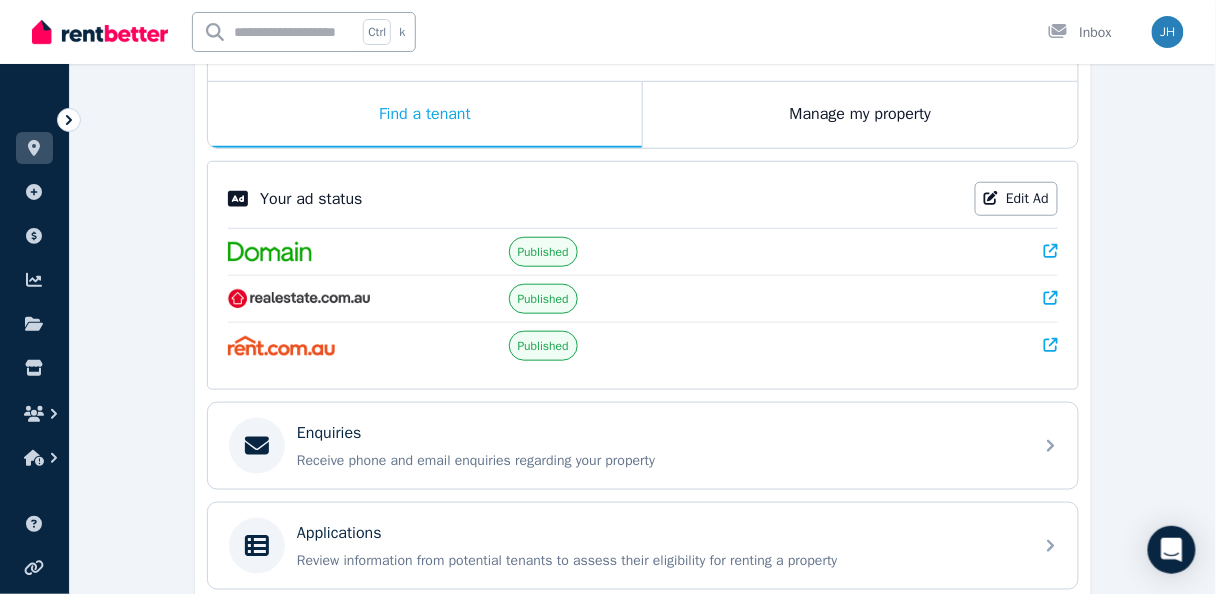 scroll, scrollTop: 320, scrollLeft: 0, axis: vertical 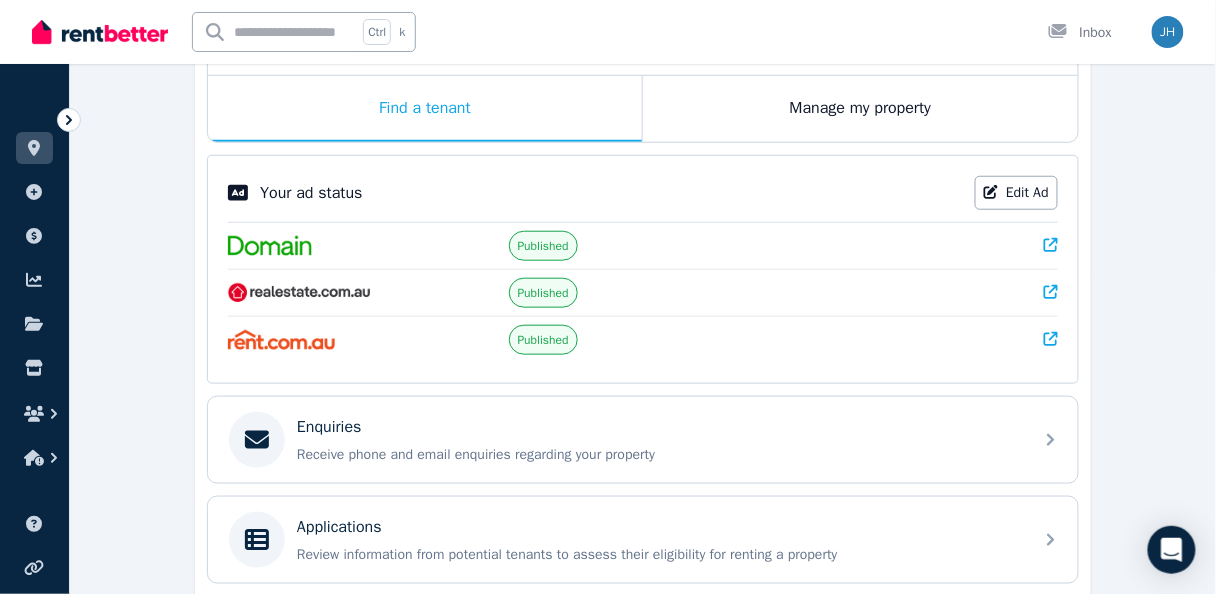 click on "Published" at bounding box center [543, 293] 